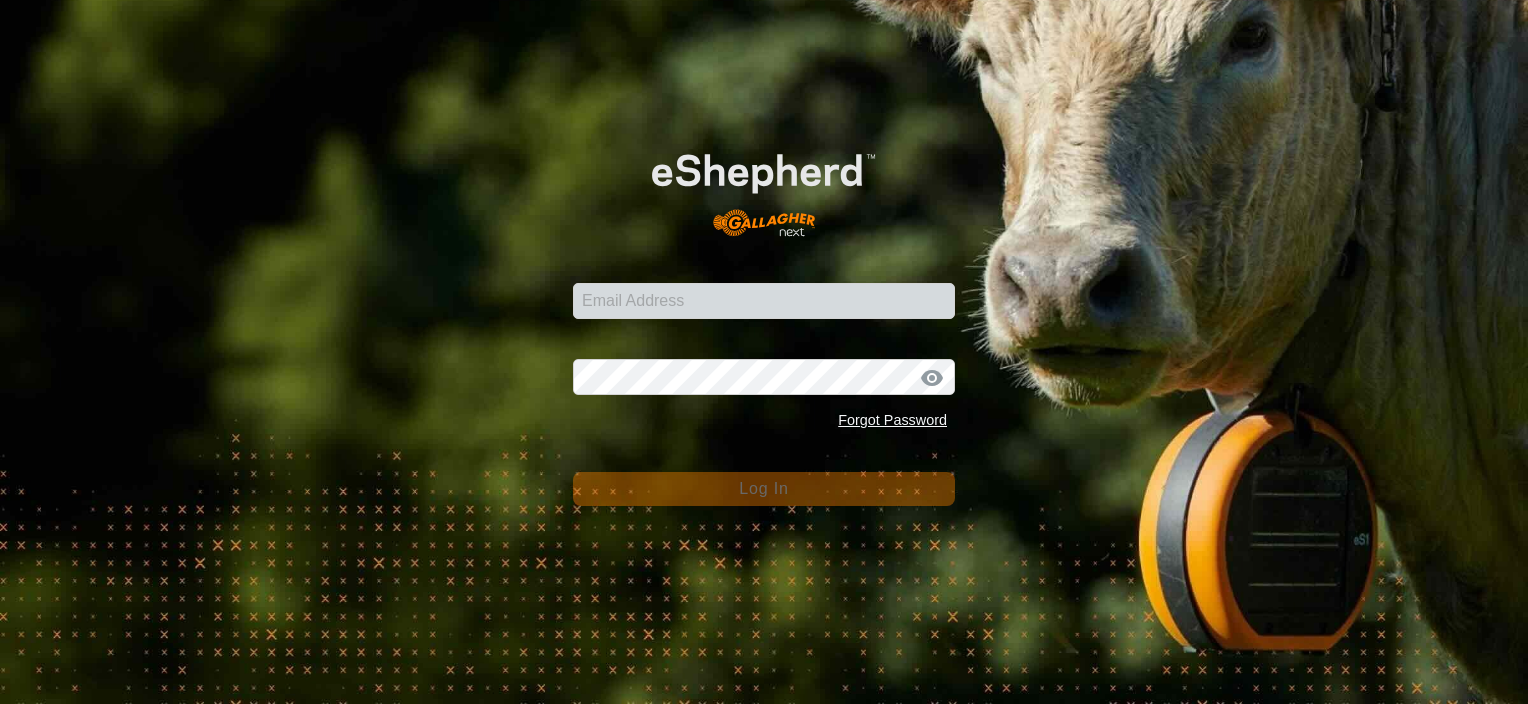 scroll, scrollTop: 0, scrollLeft: 0, axis: both 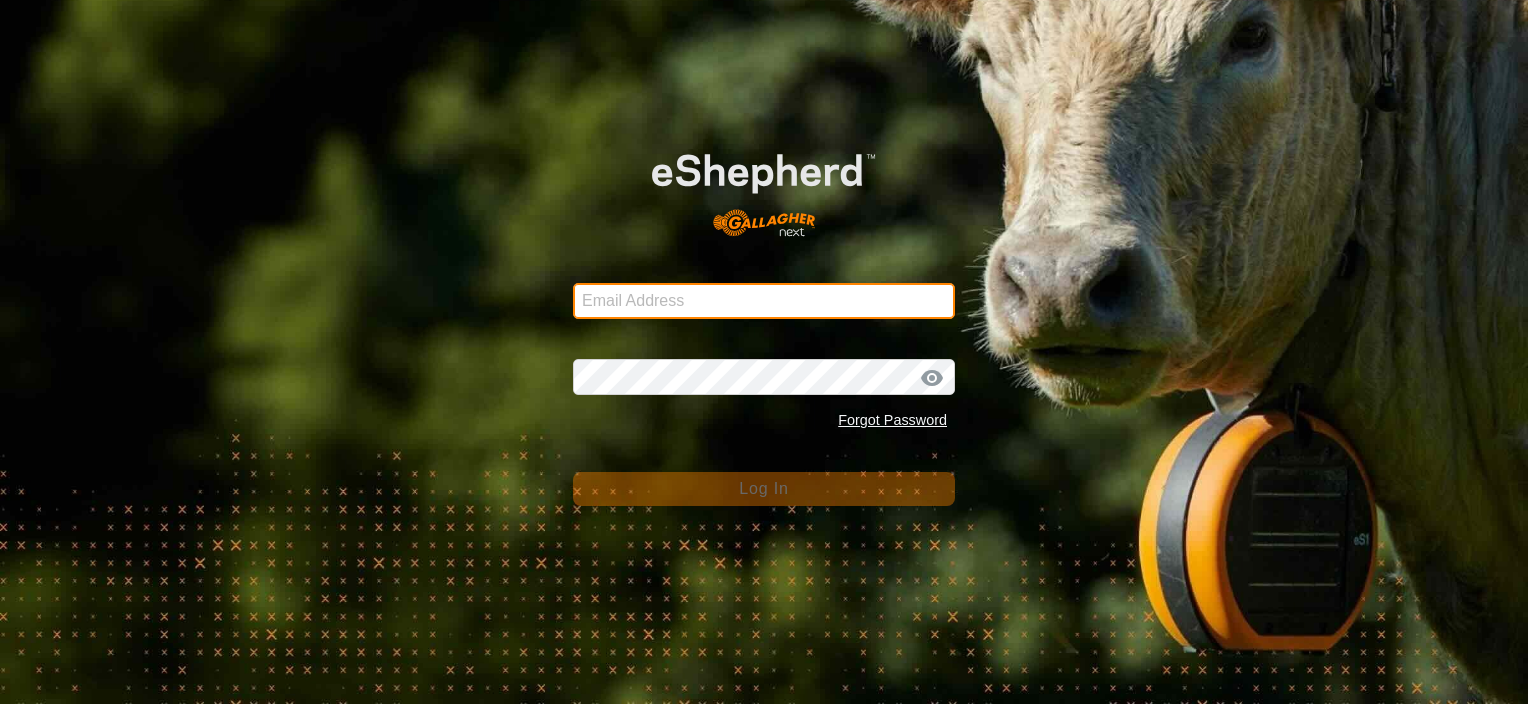 type on "[EMAIL]" 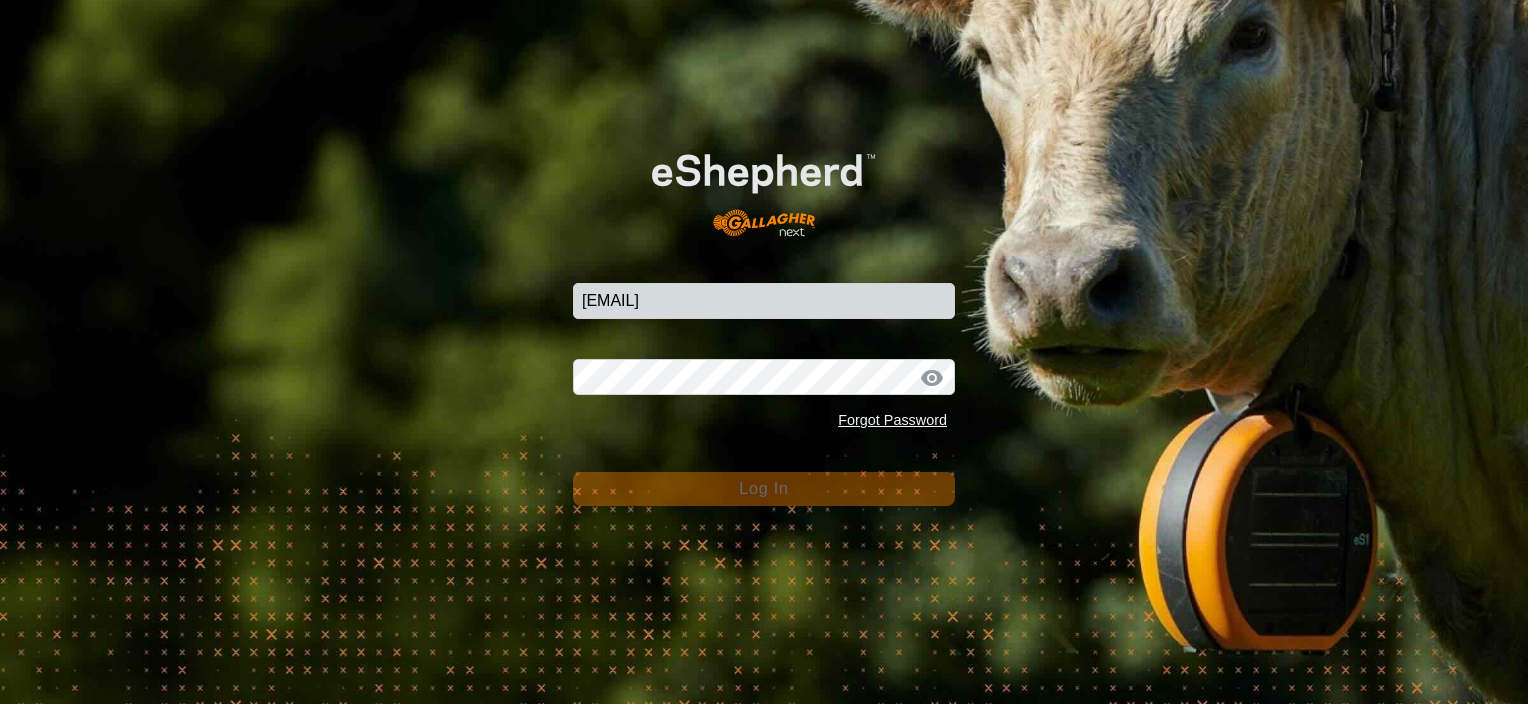 click on "Log In" 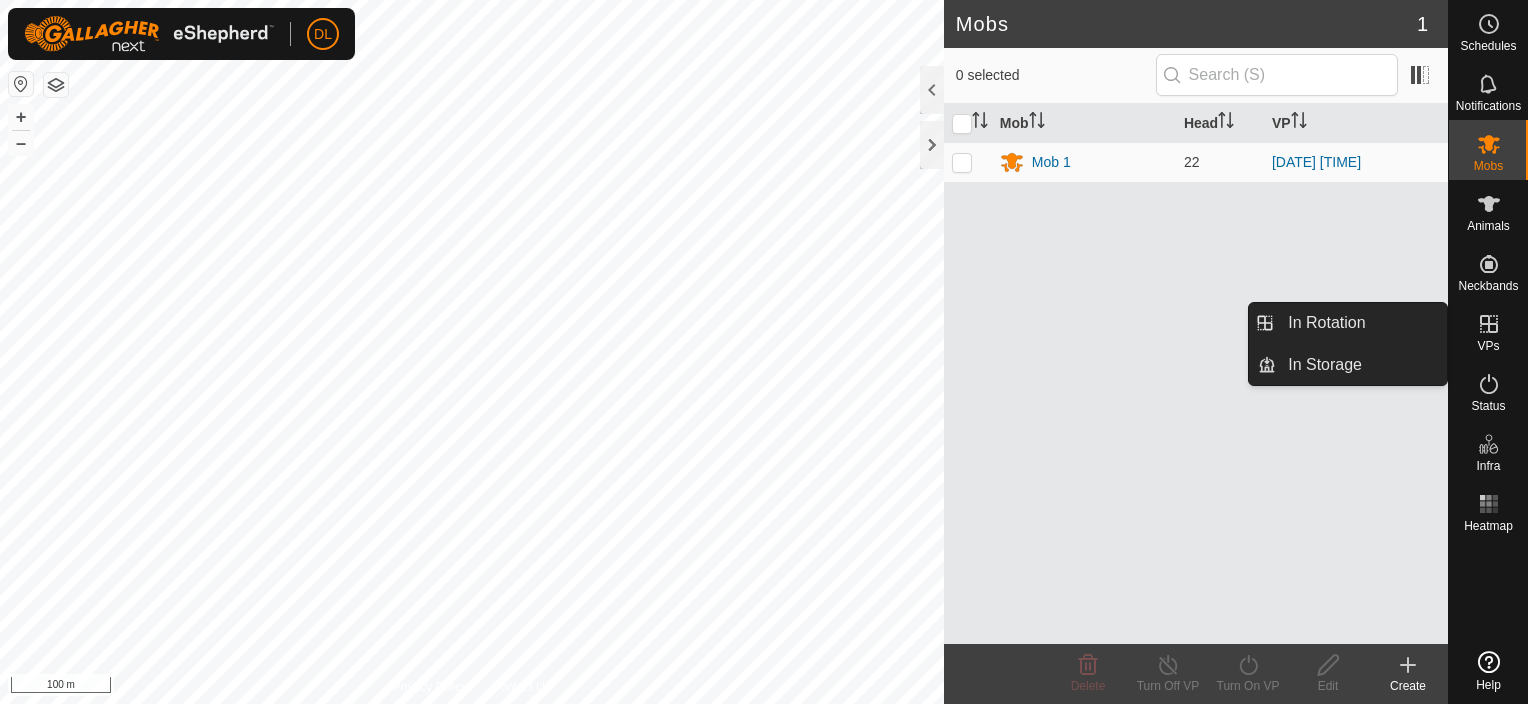 click 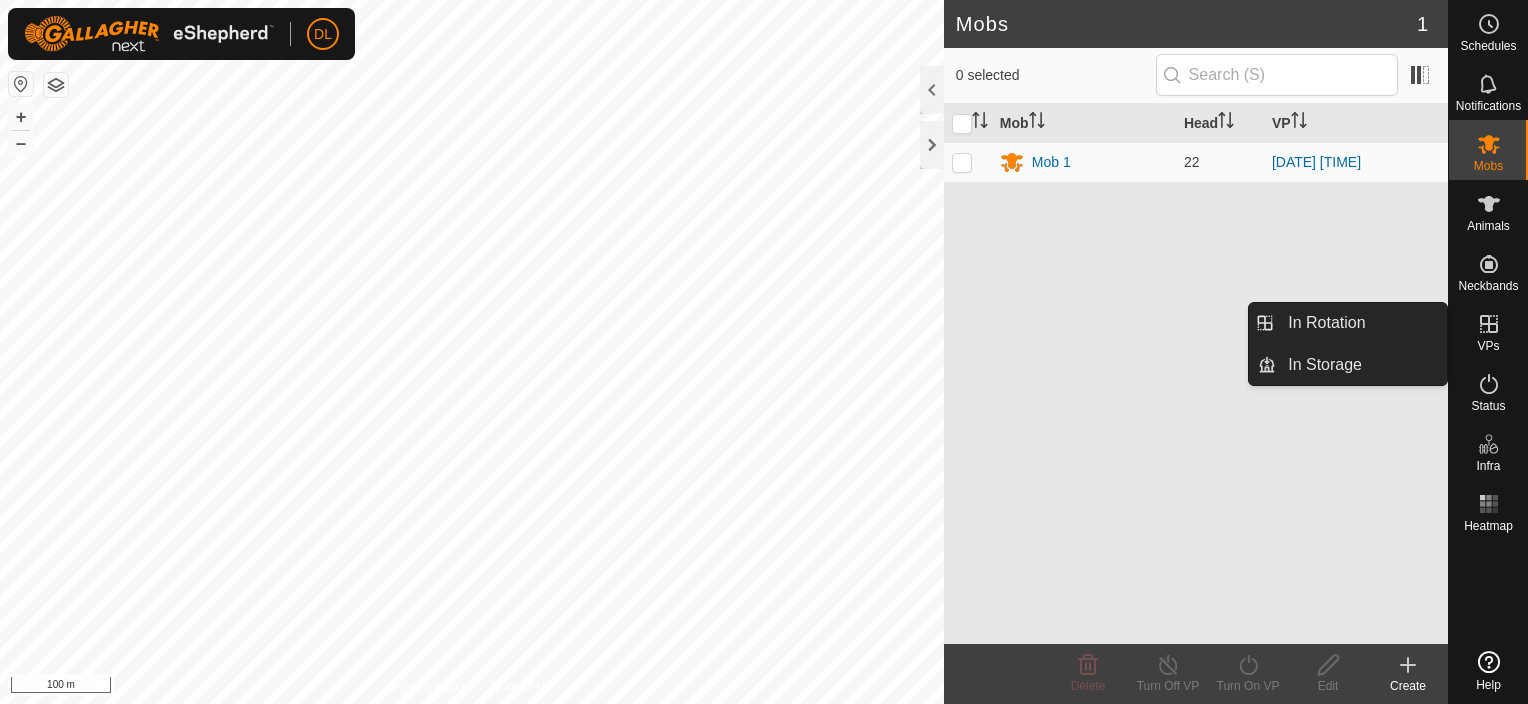 click 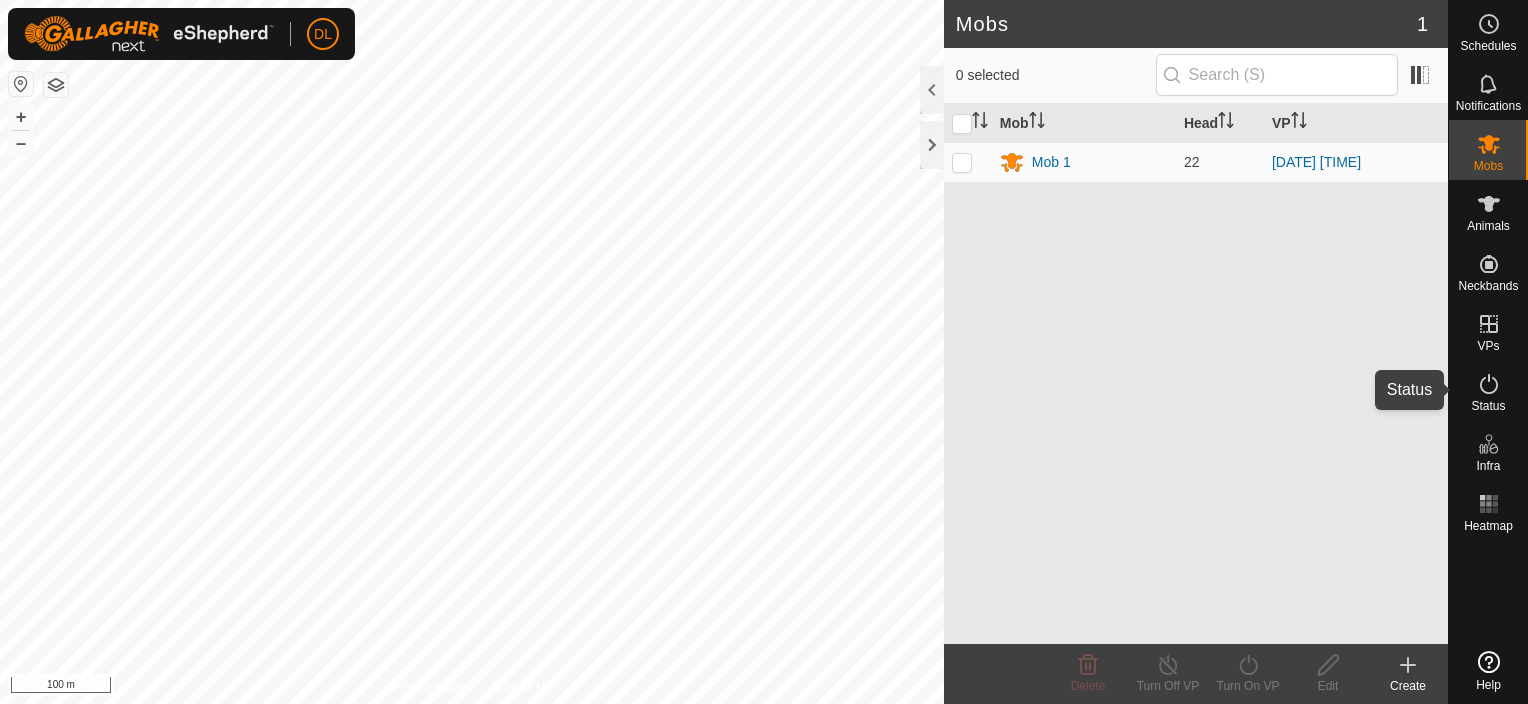 click 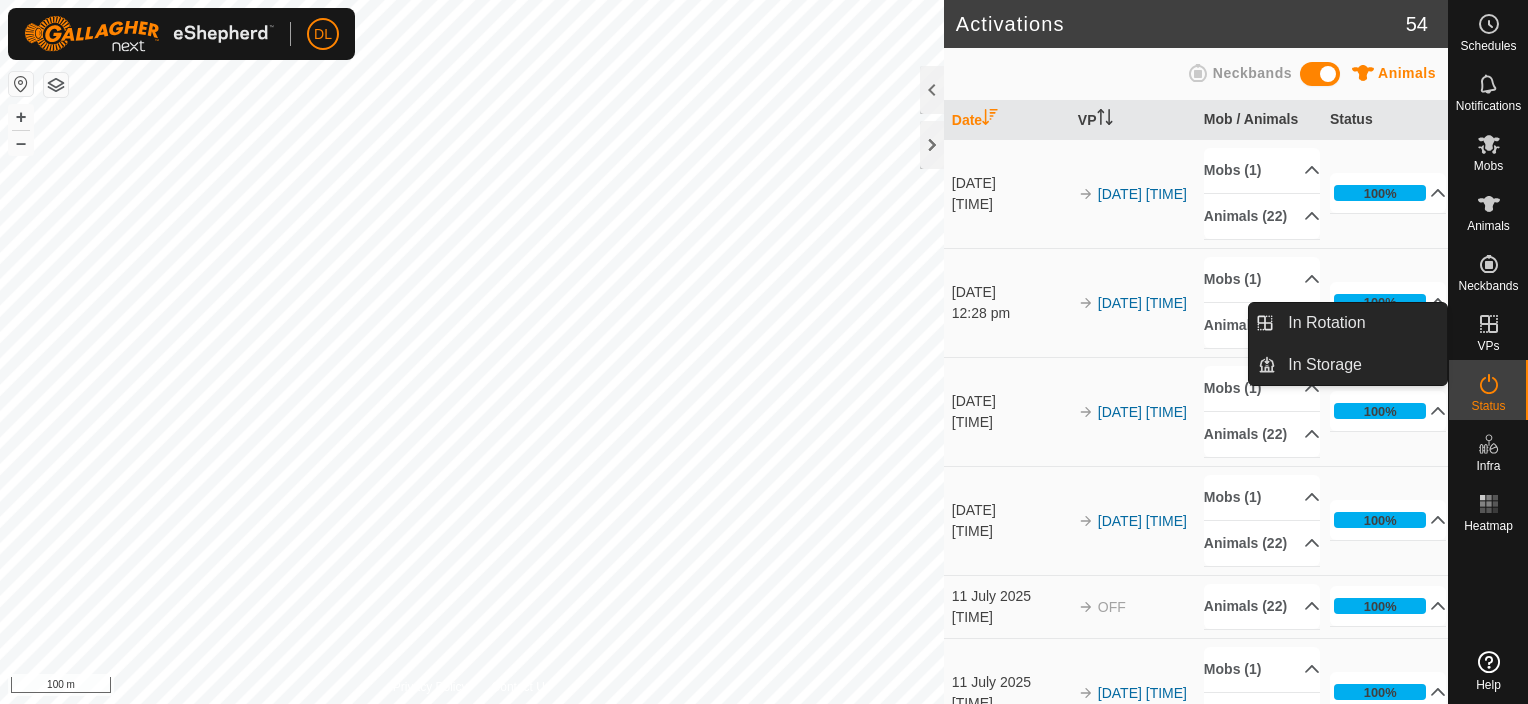 click 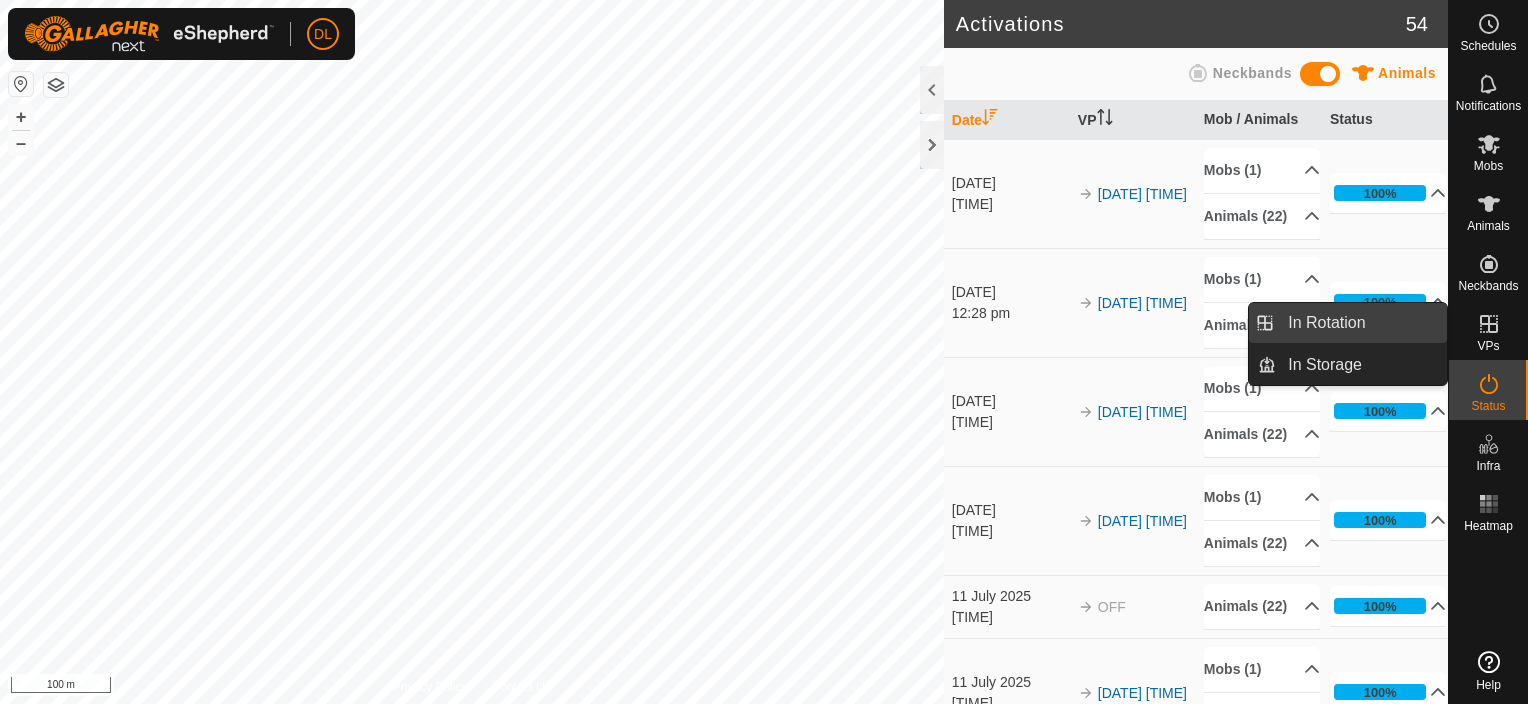 click on "In Rotation" at bounding box center [1361, 323] 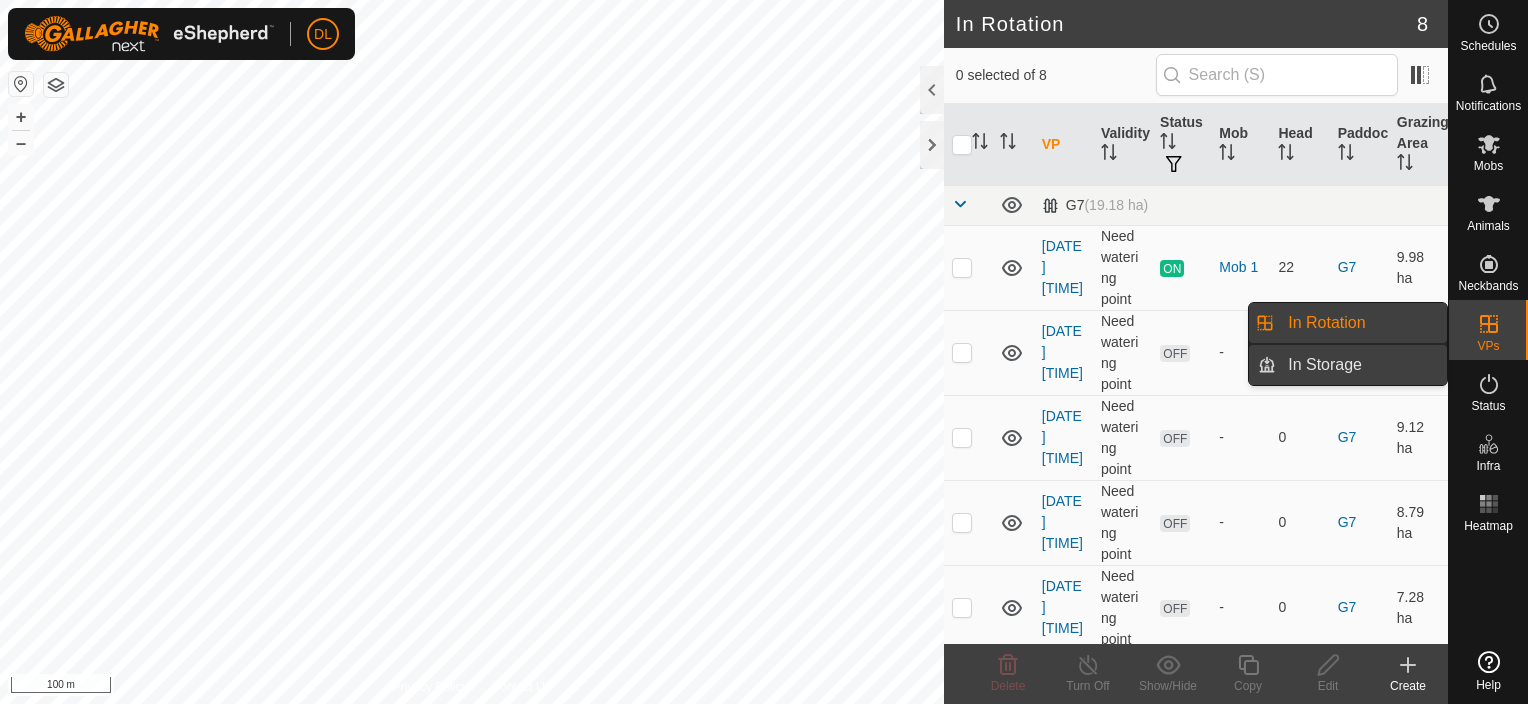 click on "In Storage" at bounding box center [1361, 365] 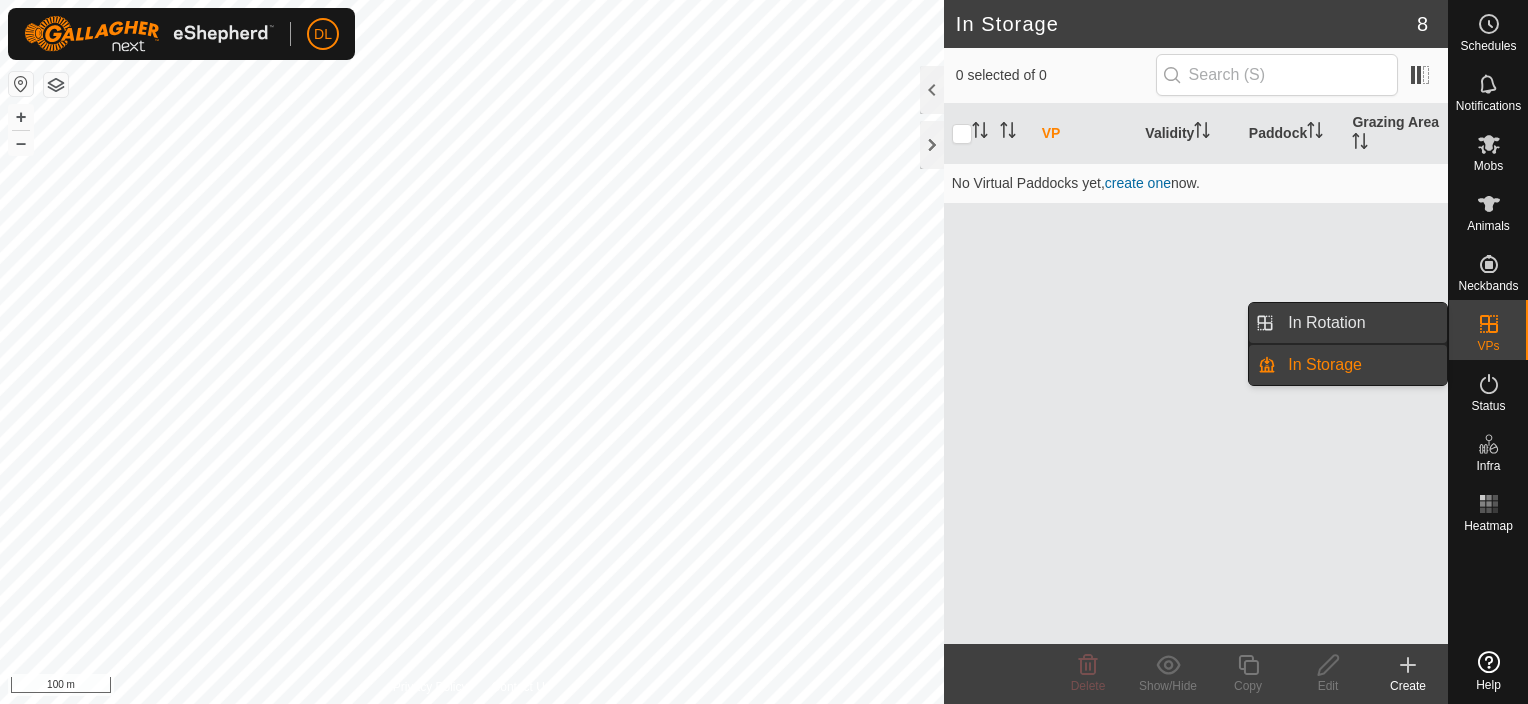 click on "In Rotation" at bounding box center (1361, 323) 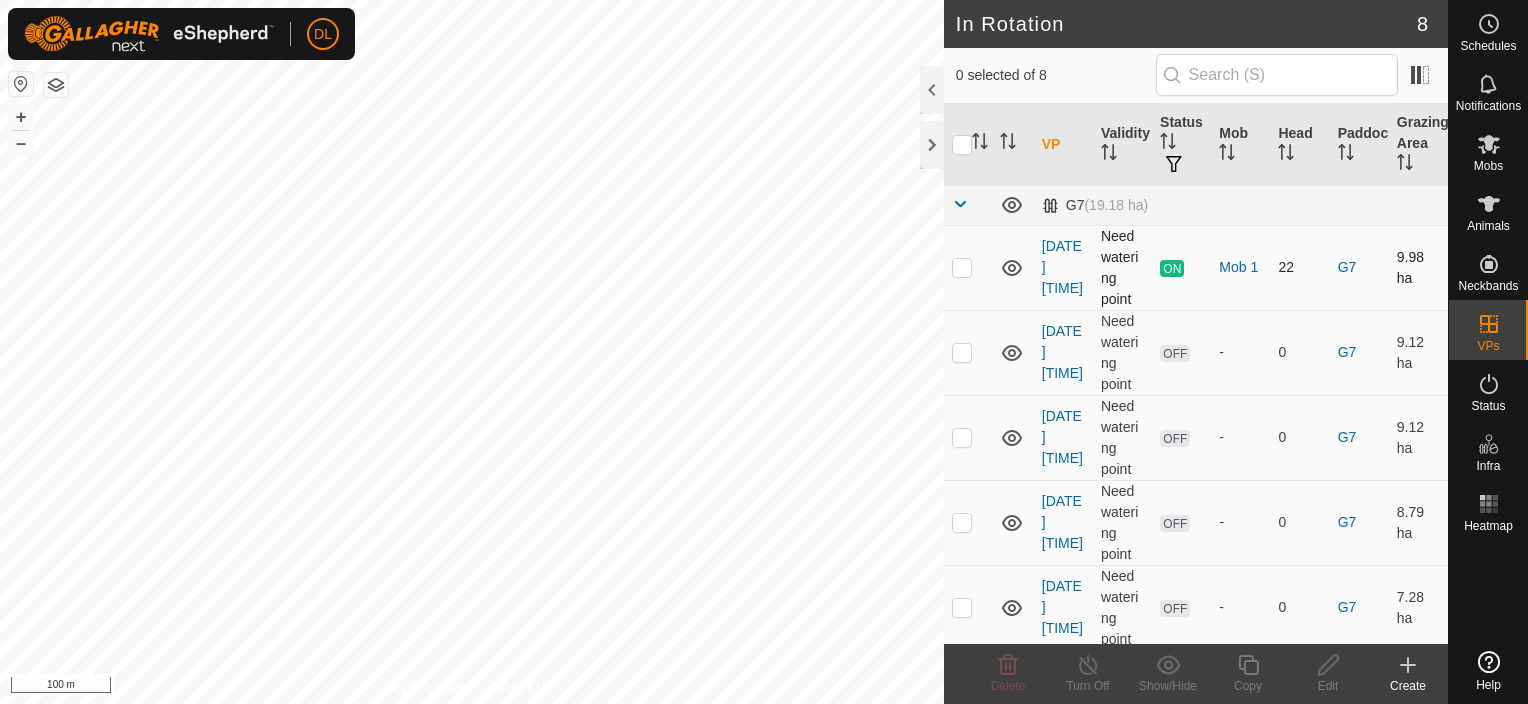 click at bounding box center [962, 267] 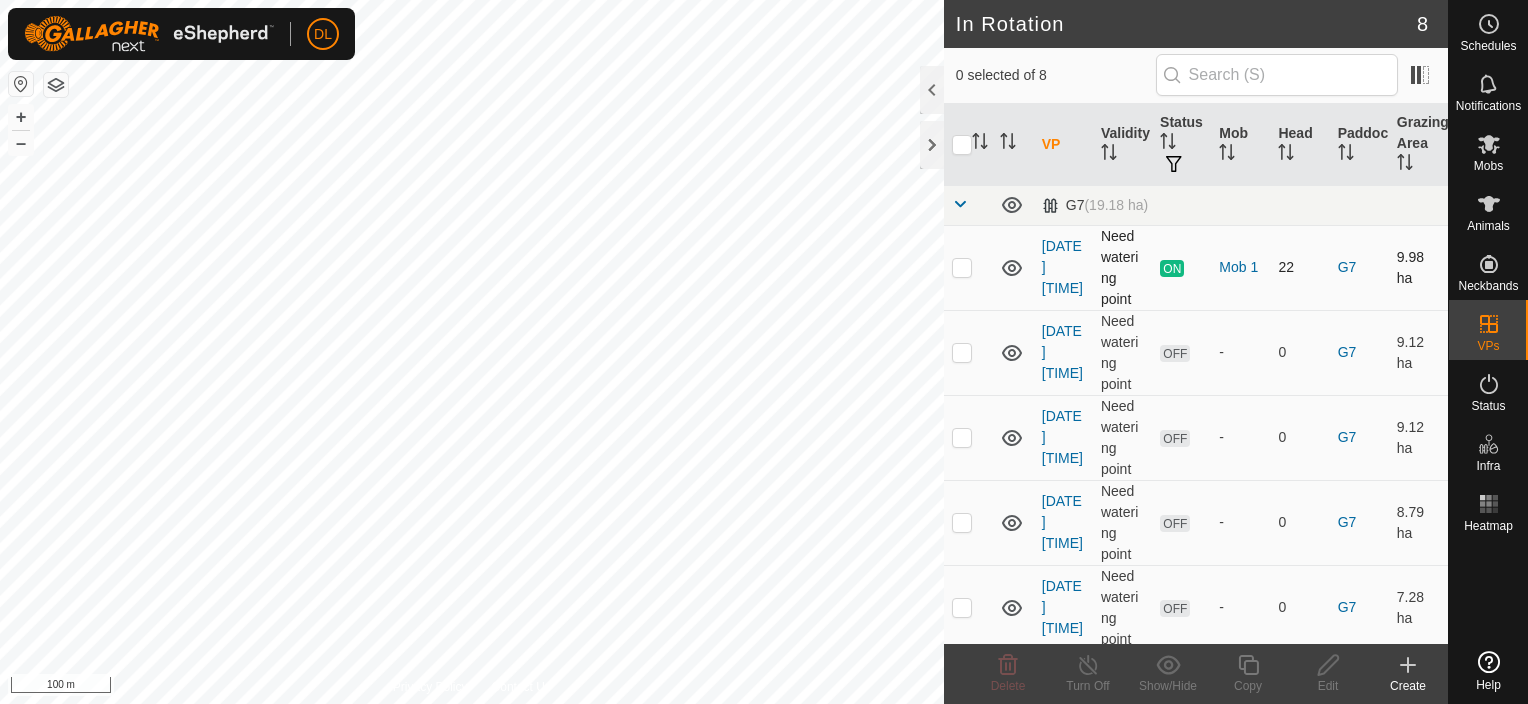checkbox on "true" 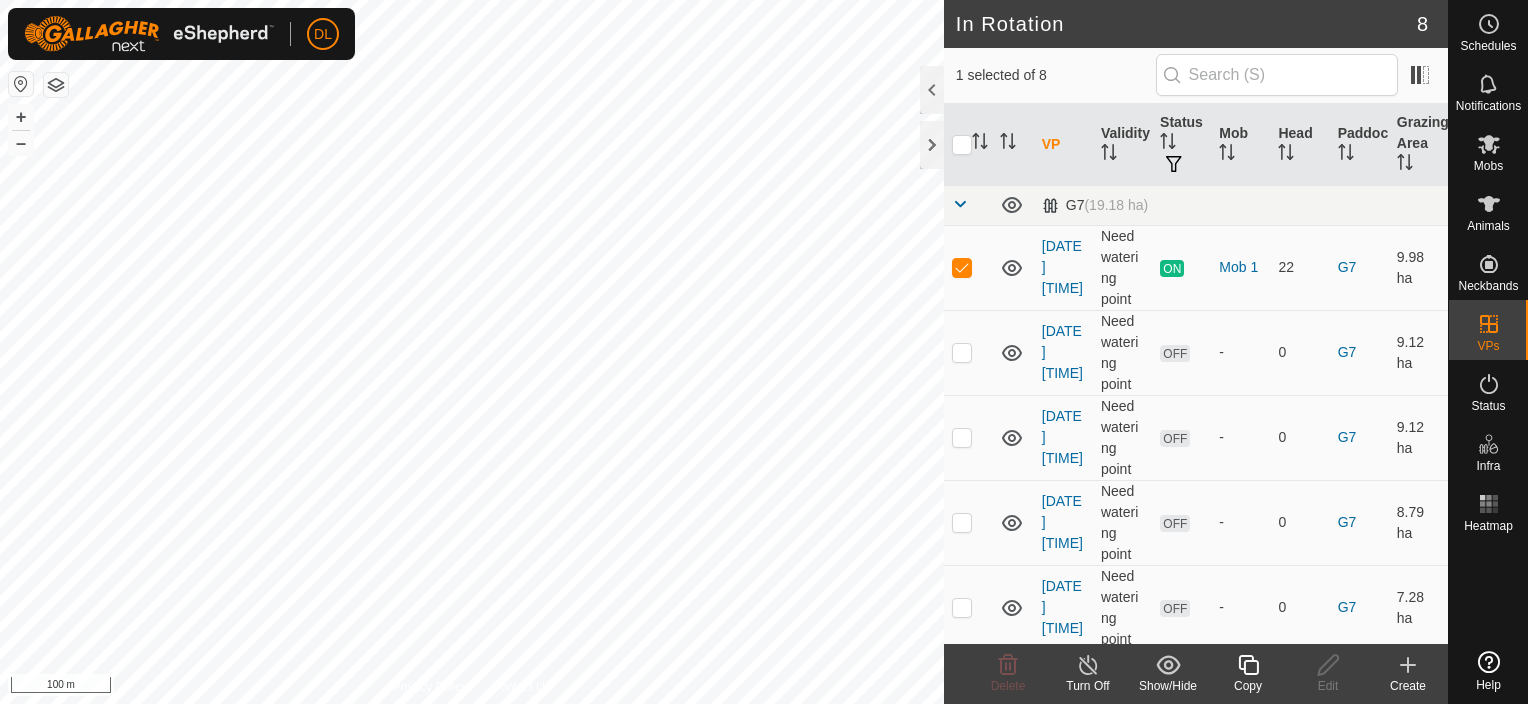 click 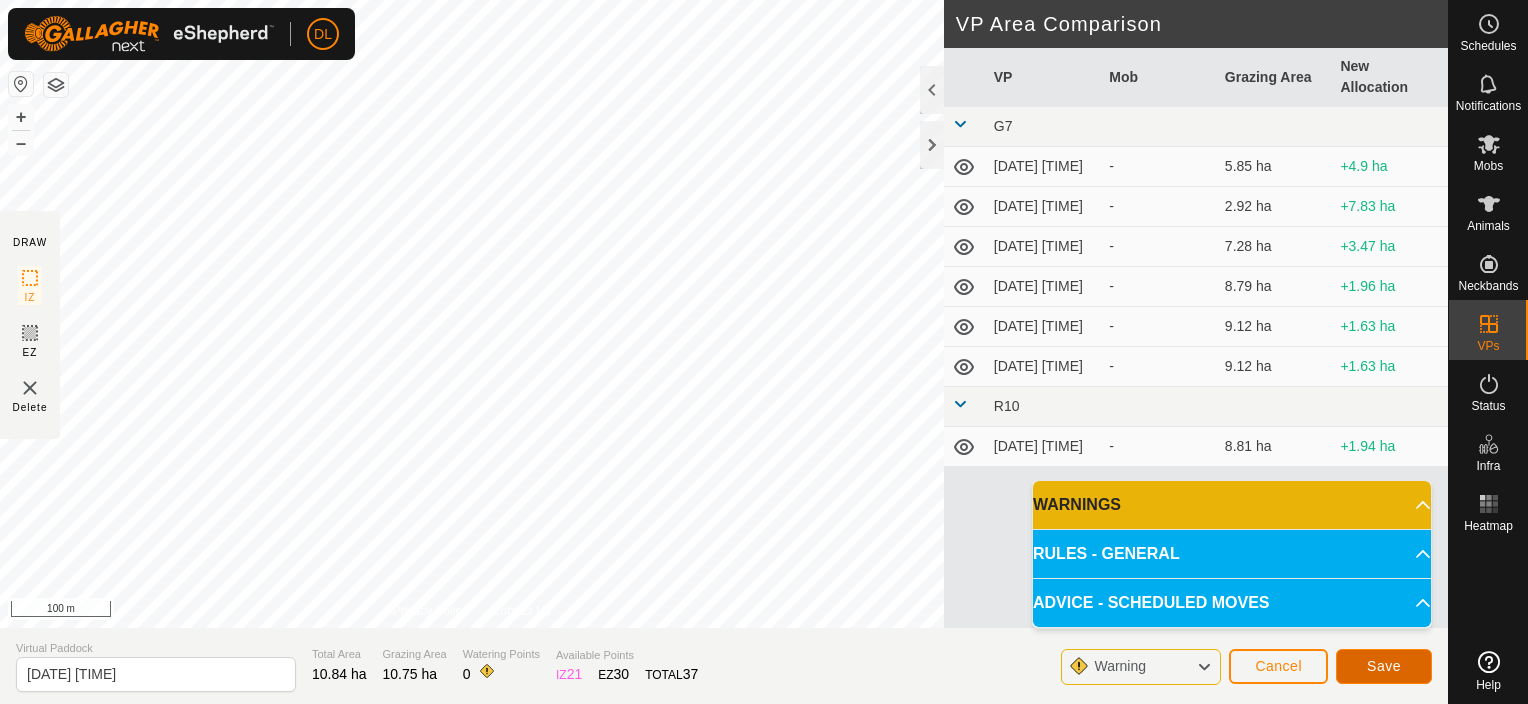 click on "Save" 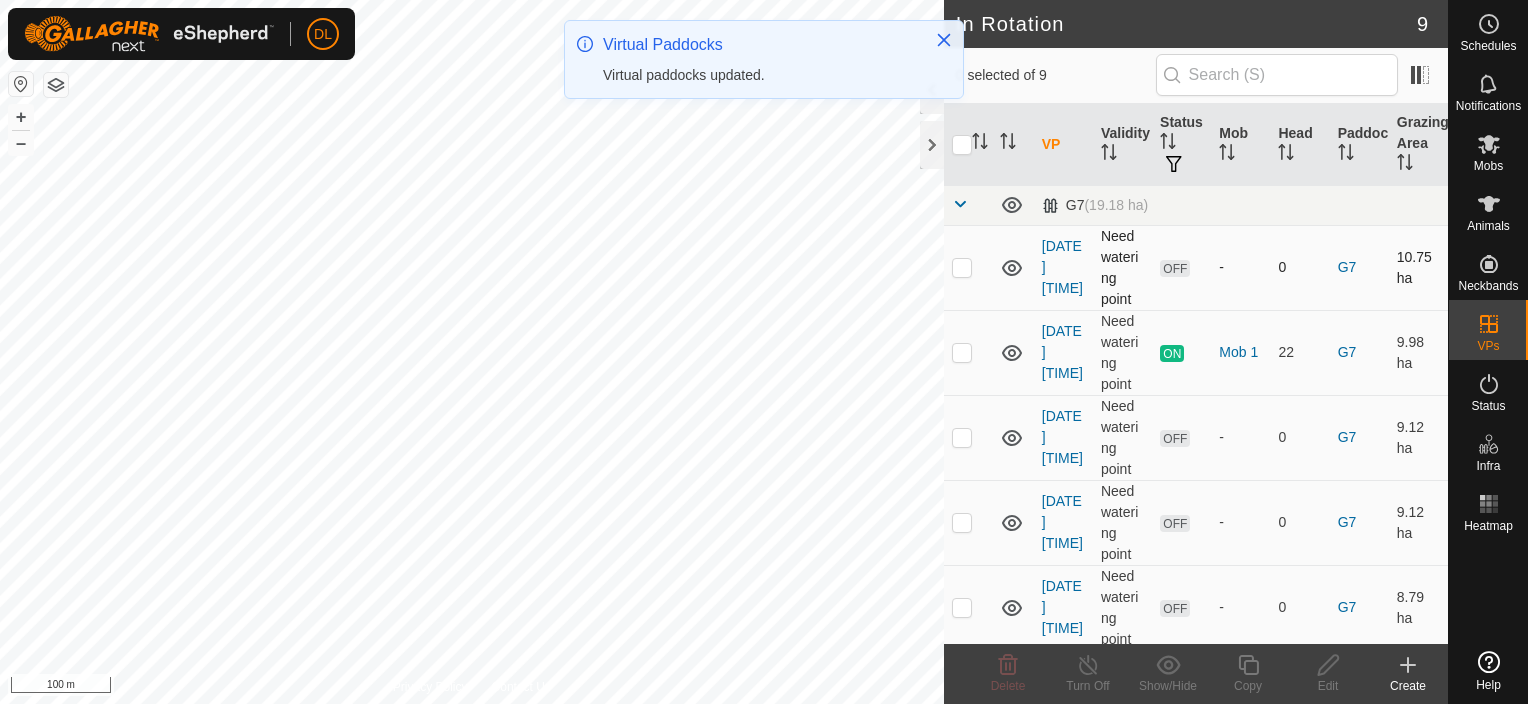 click at bounding box center [962, 267] 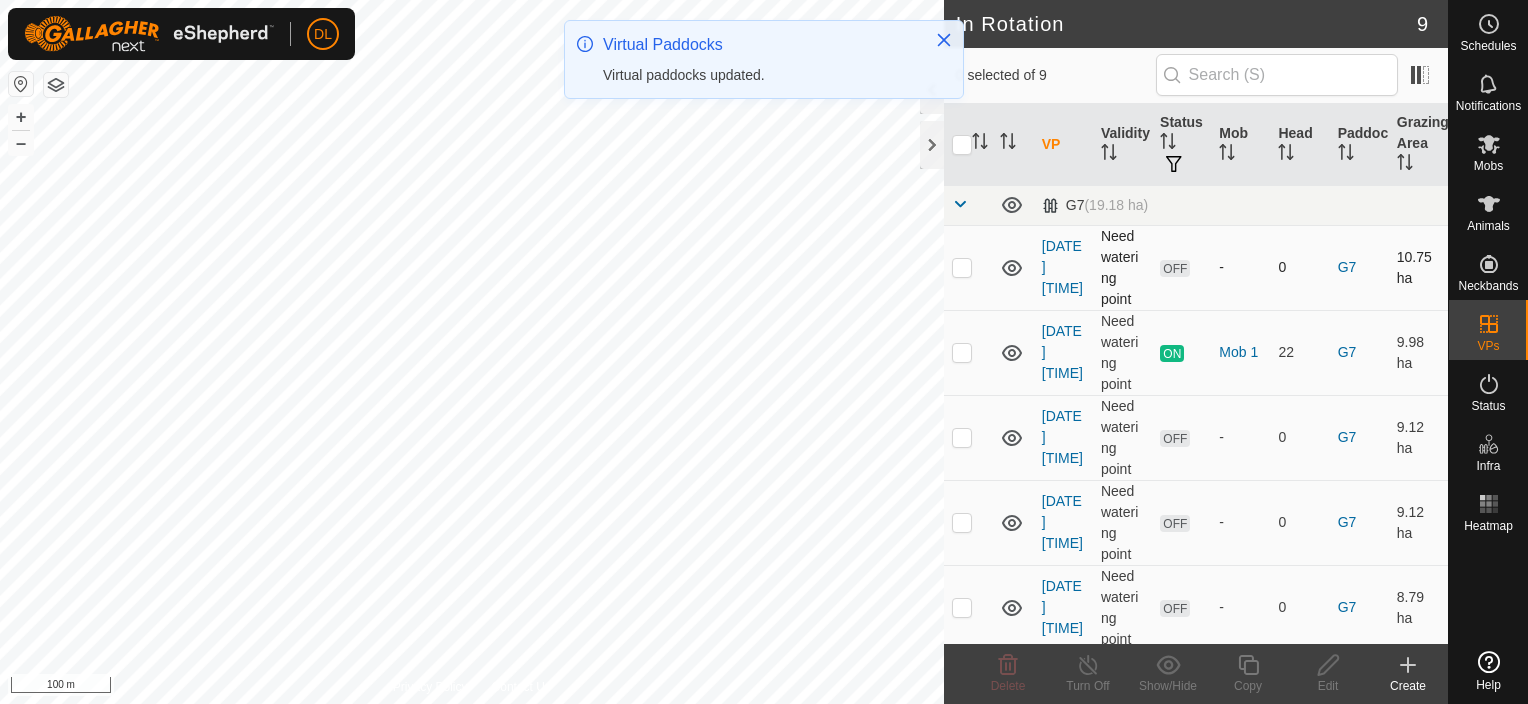 checkbox on "true" 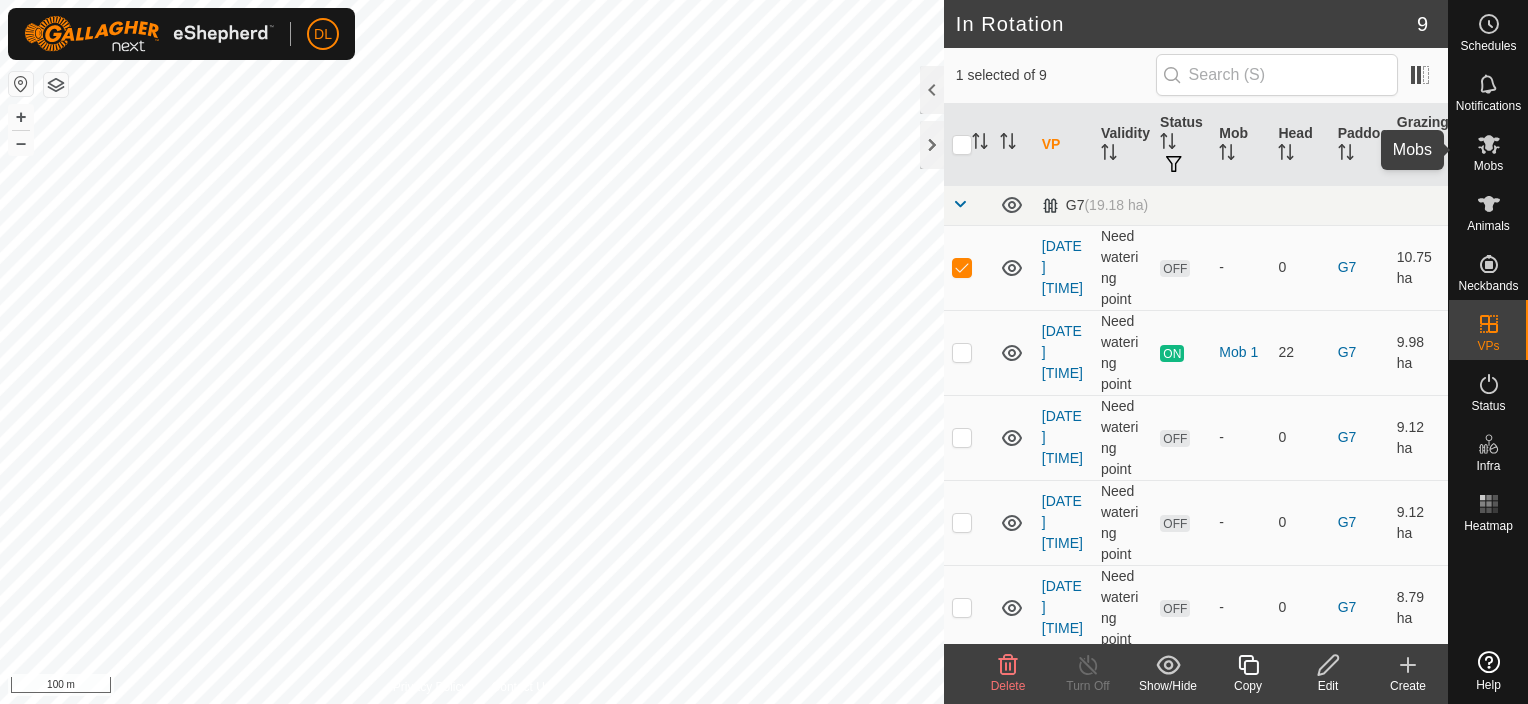 click 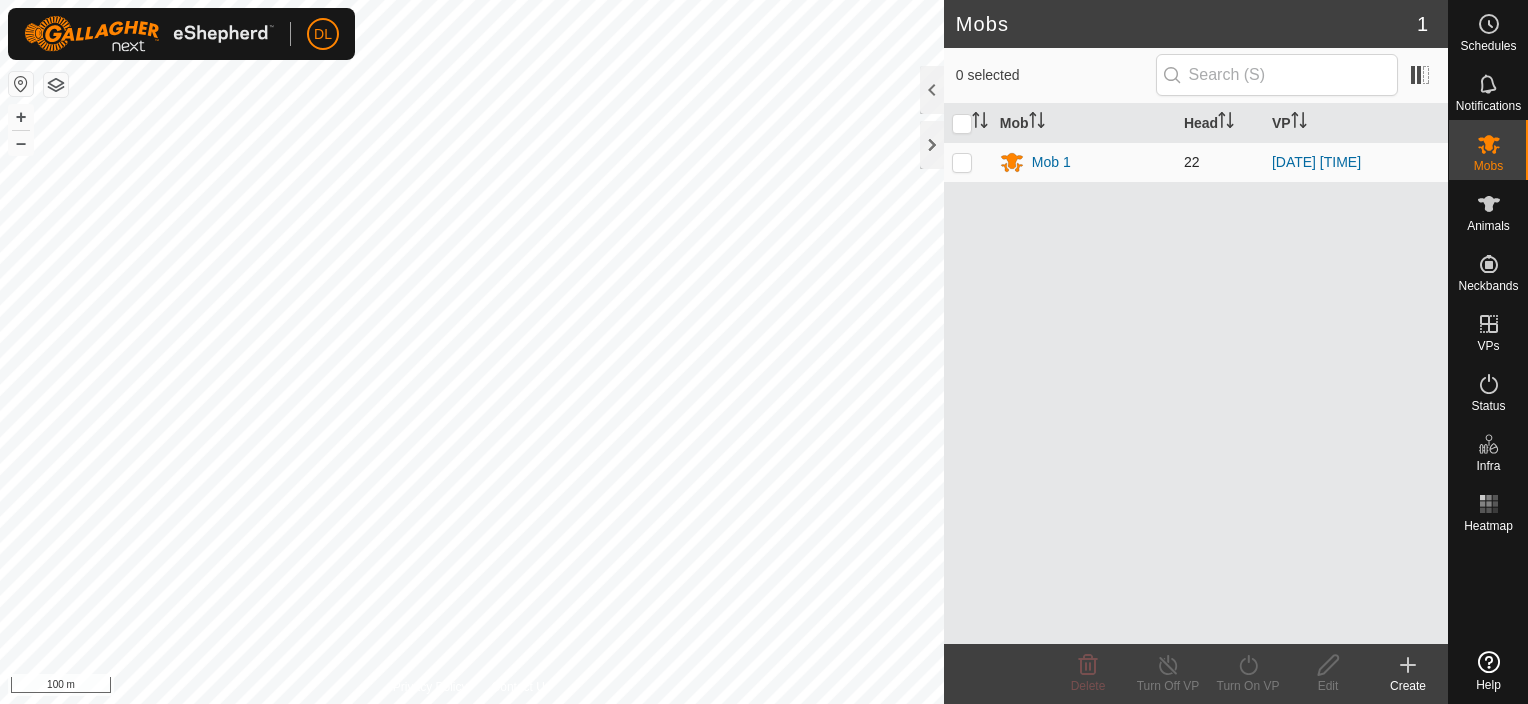 click at bounding box center (962, 162) 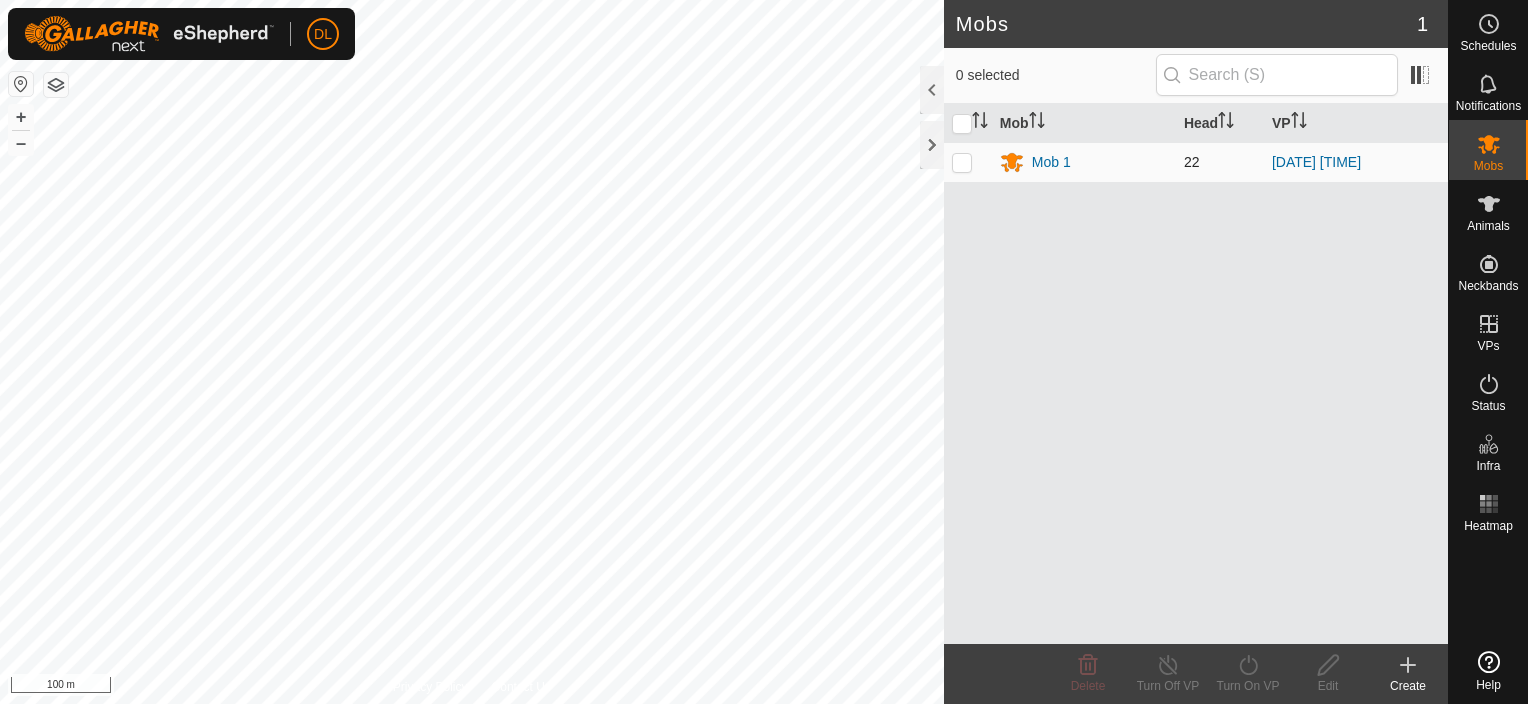 checkbox on "true" 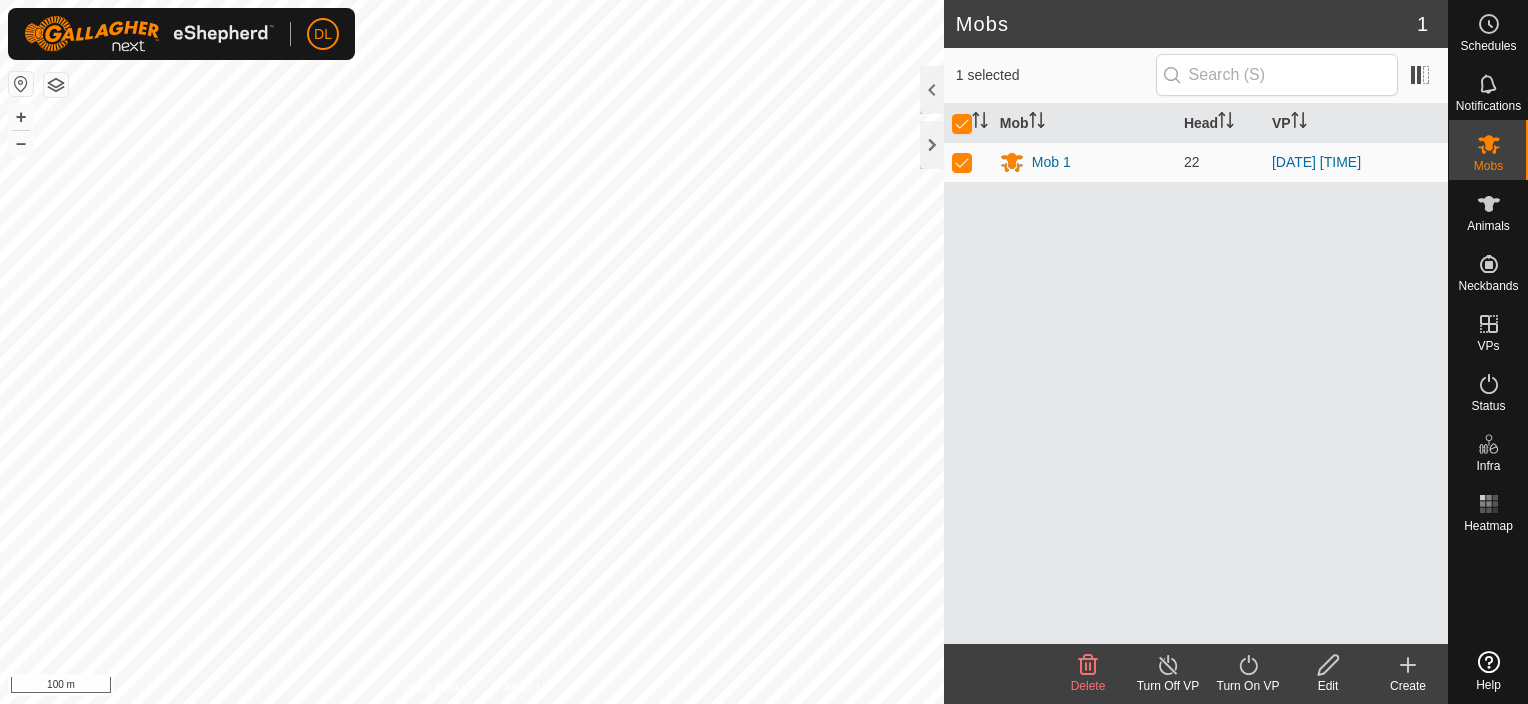 click 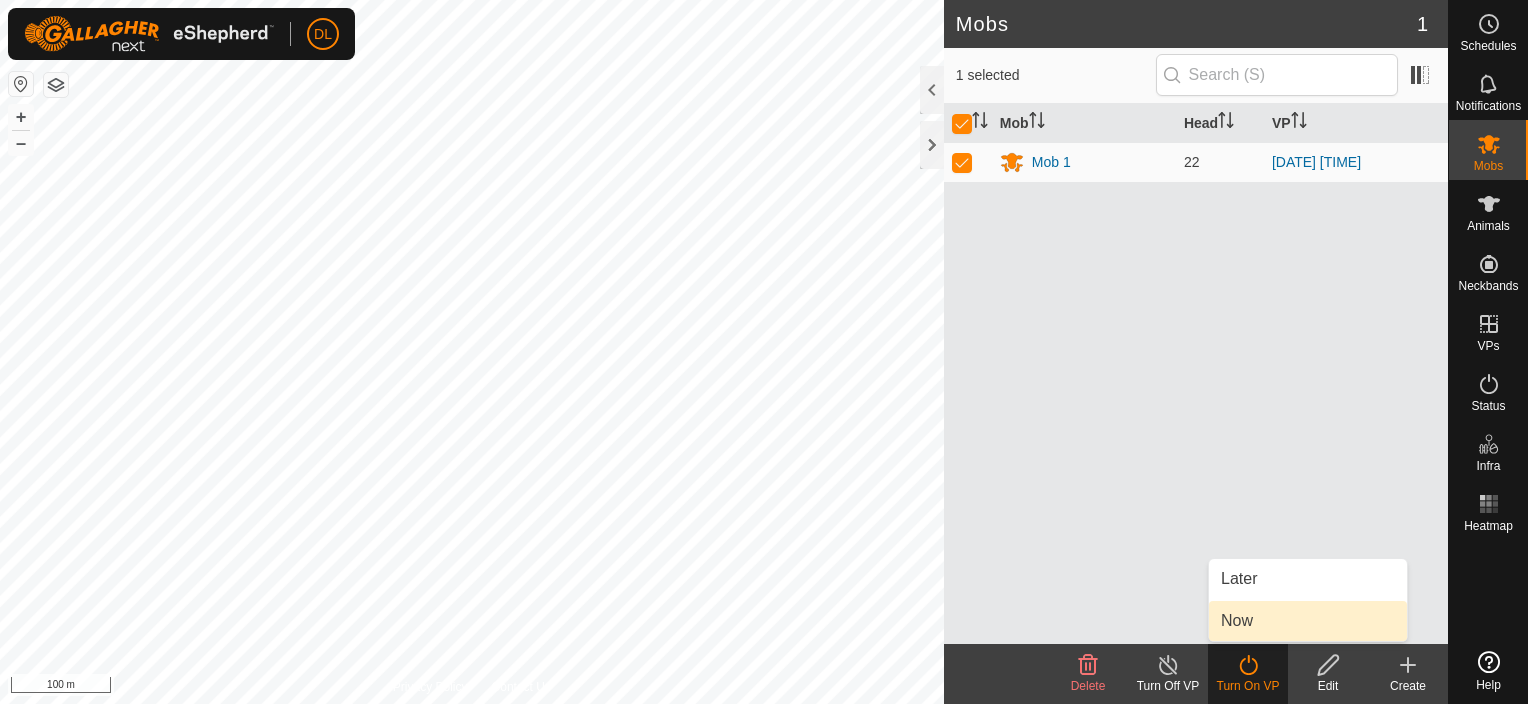 click on "Now" at bounding box center [1308, 621] 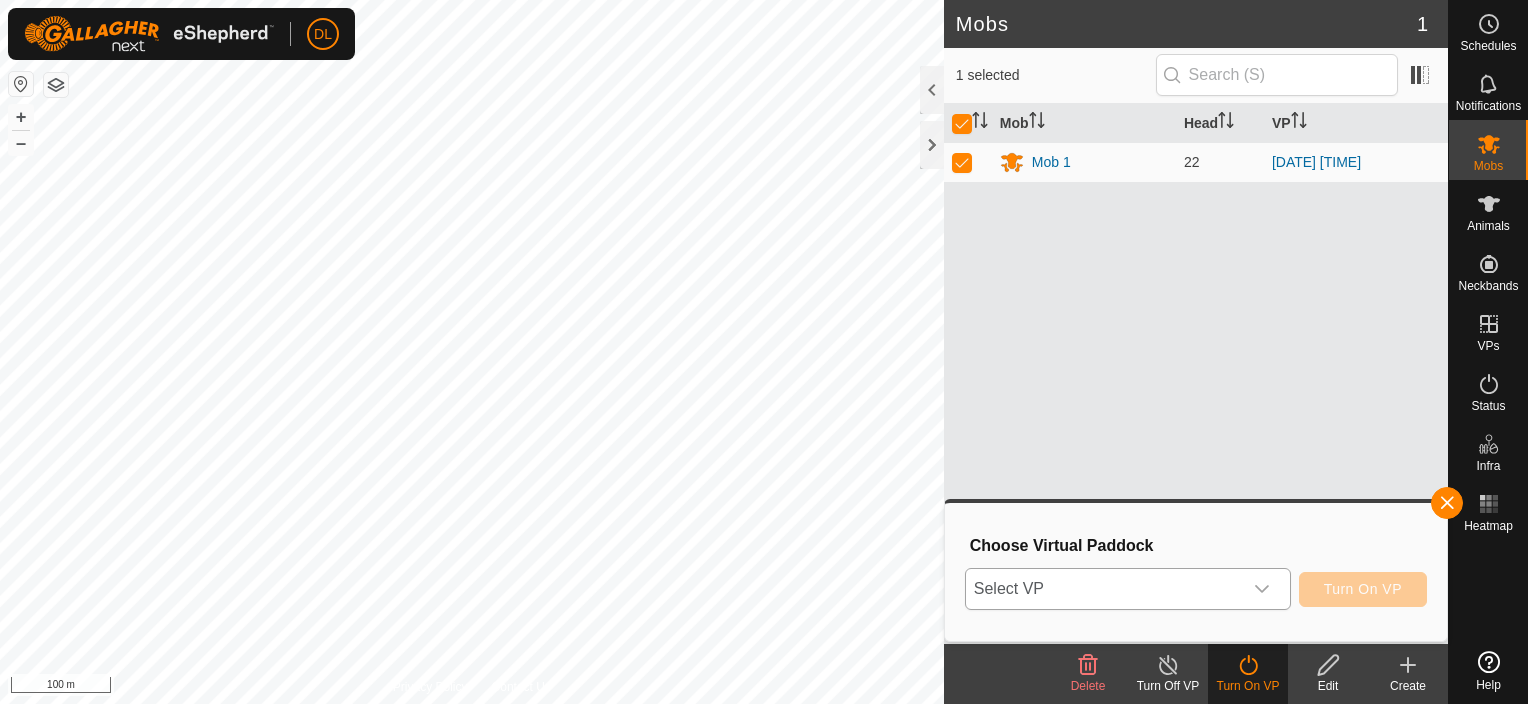 click 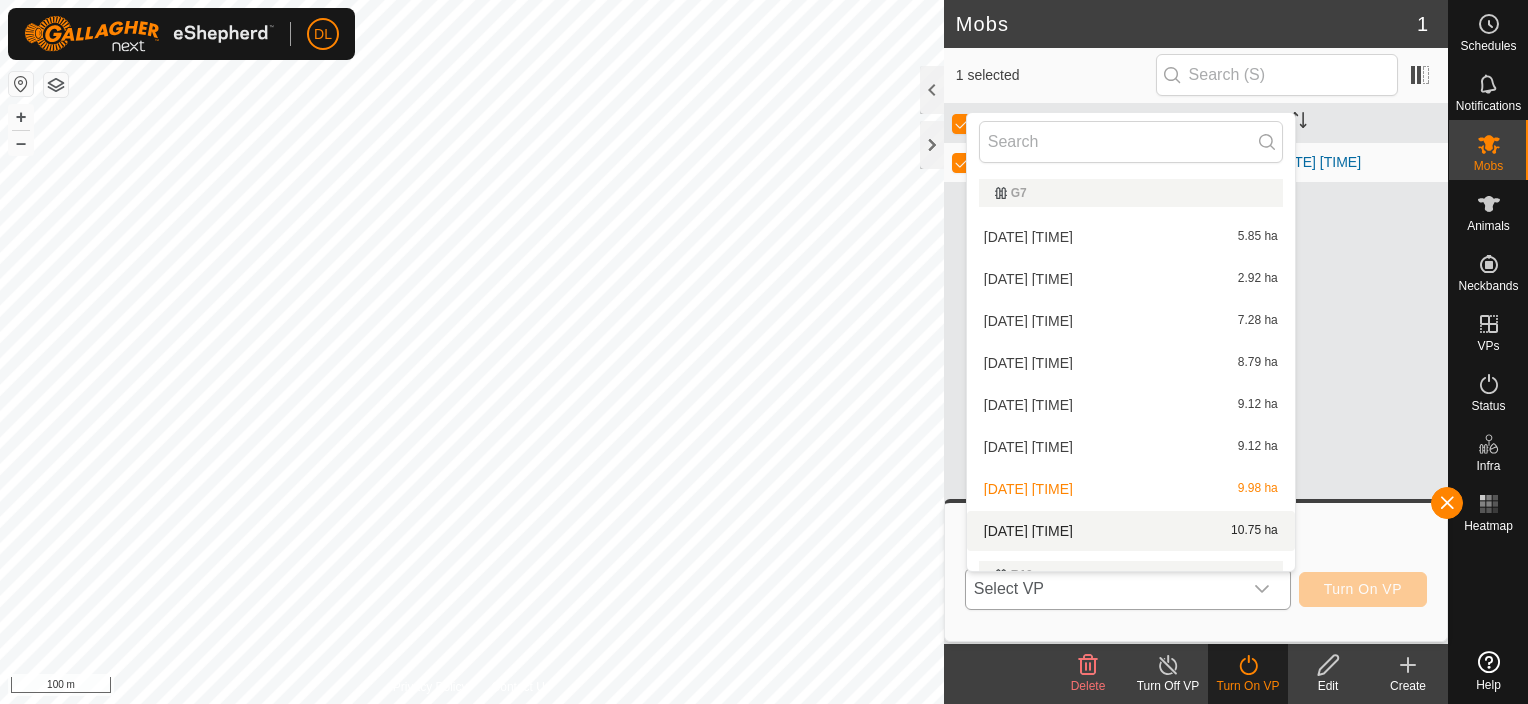 click on "[DATE] [TIME] [AREA]" at bounding box center (1131, 531) 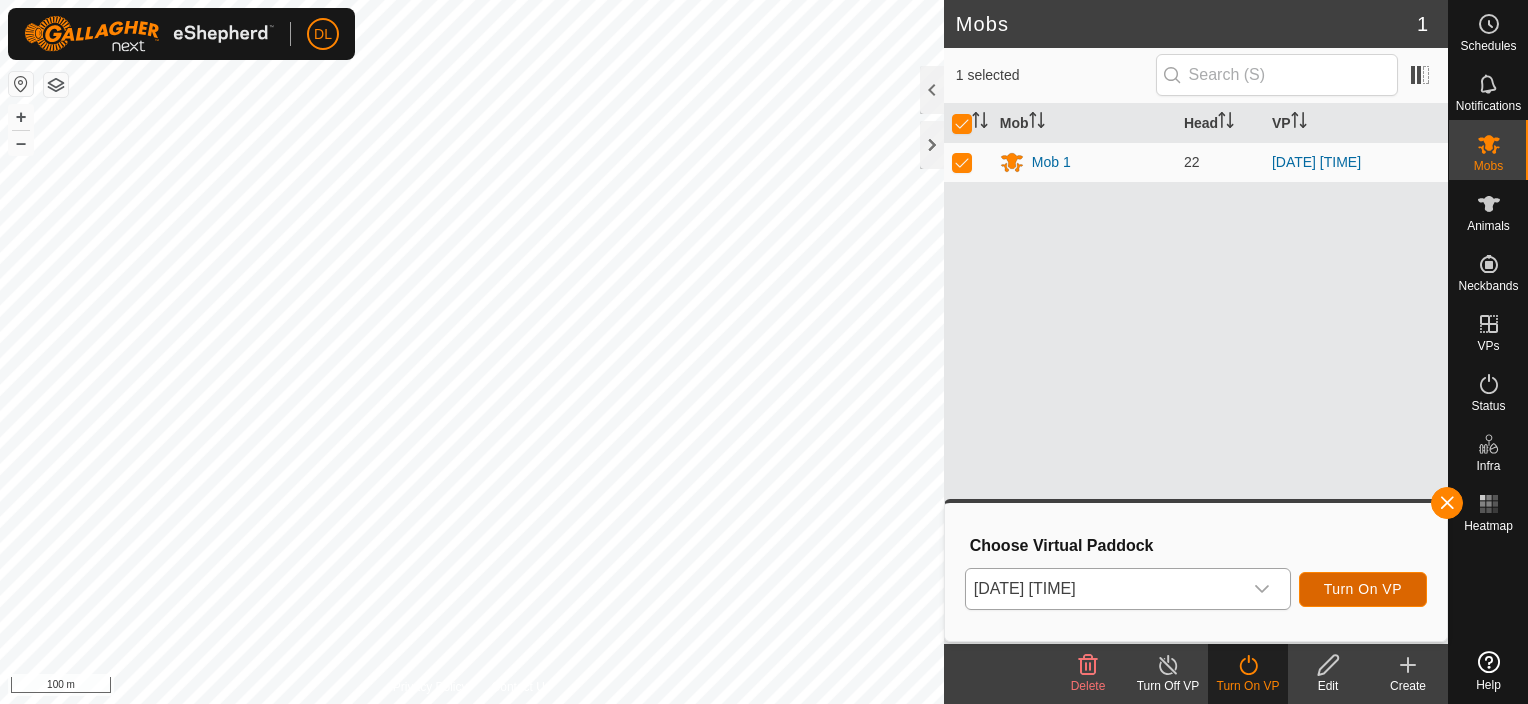 click on "Turn On VP" at bounding box center [1363, 589] 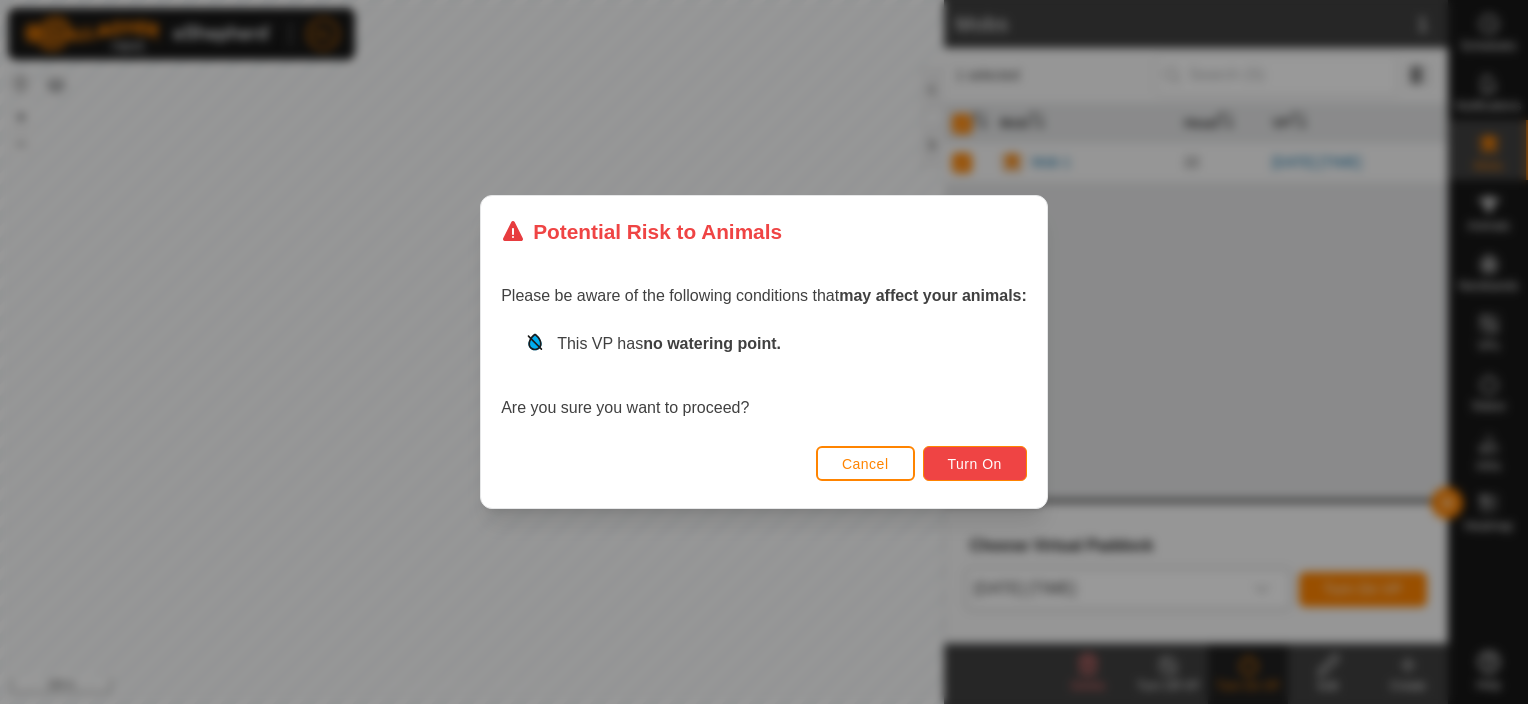click on "Turn On" at bounding box center [975, 463] 